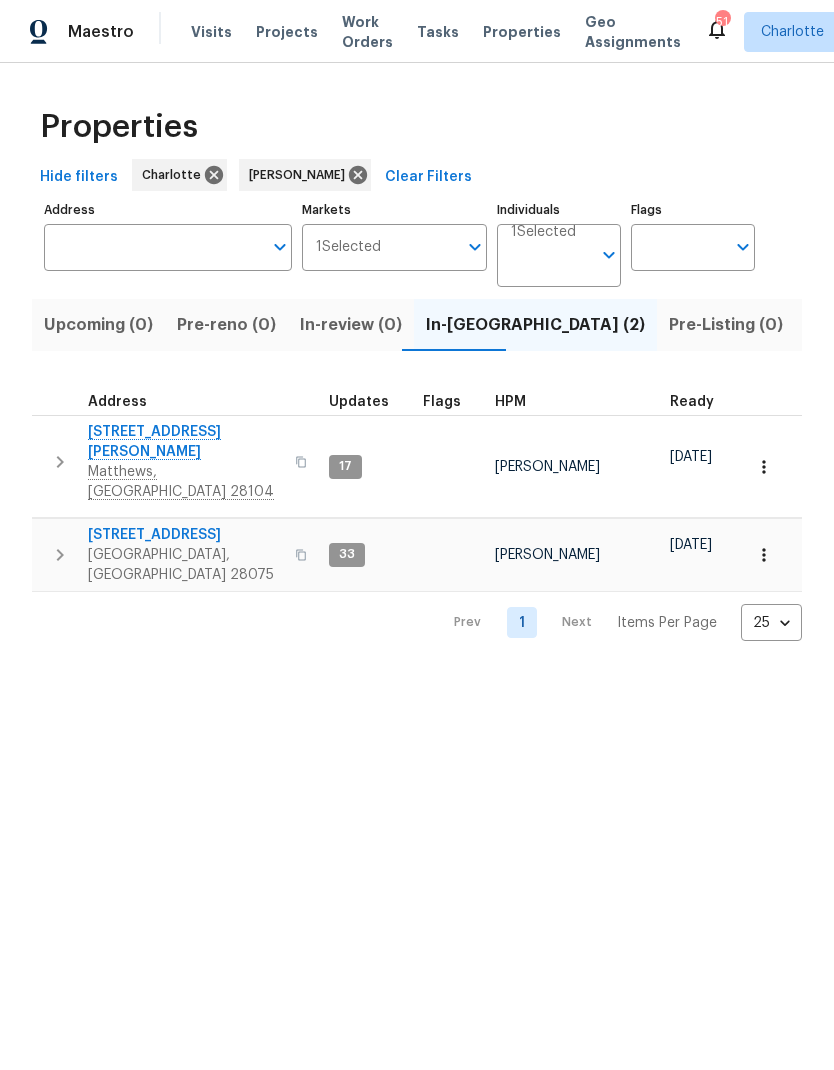 scroll, scrollTop: -2, scrollLeft: 0, axis: vertical 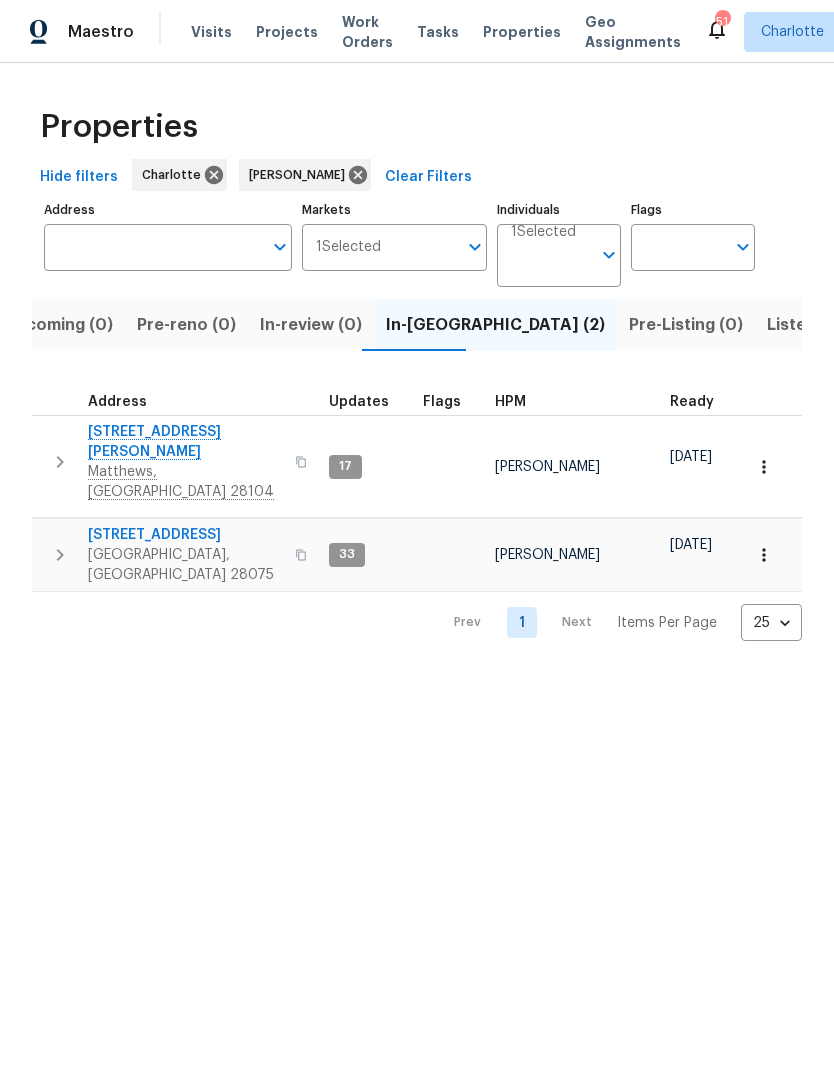 click on "Listed (14)" at bounding box center [809, 325] 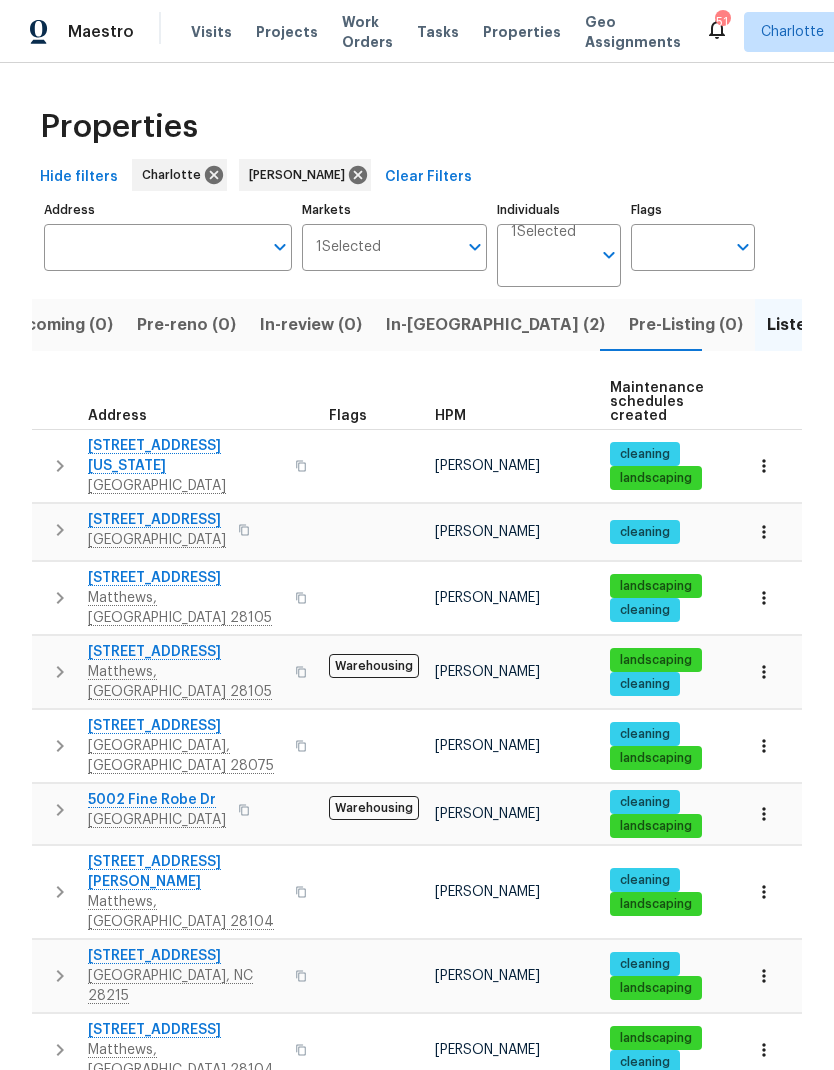 scroll, scrollTop: 16, scrollLeft: 0, axis: vertical 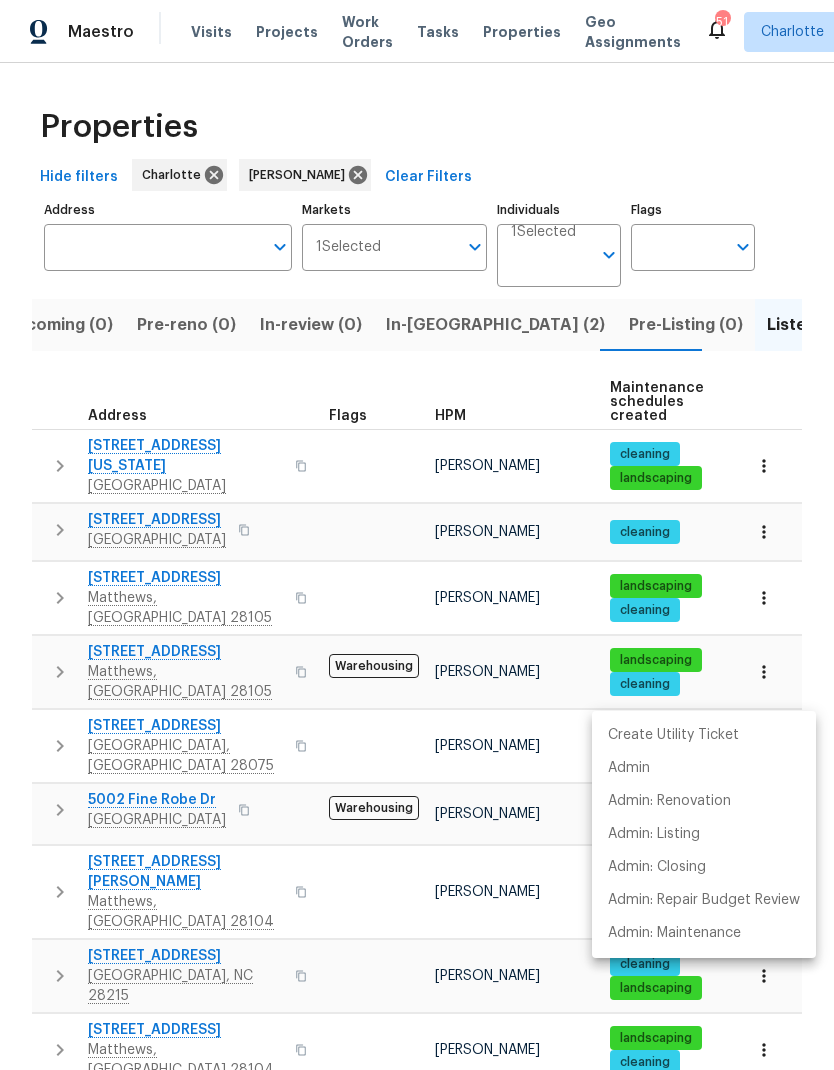 click at bounding box center [417, 535] 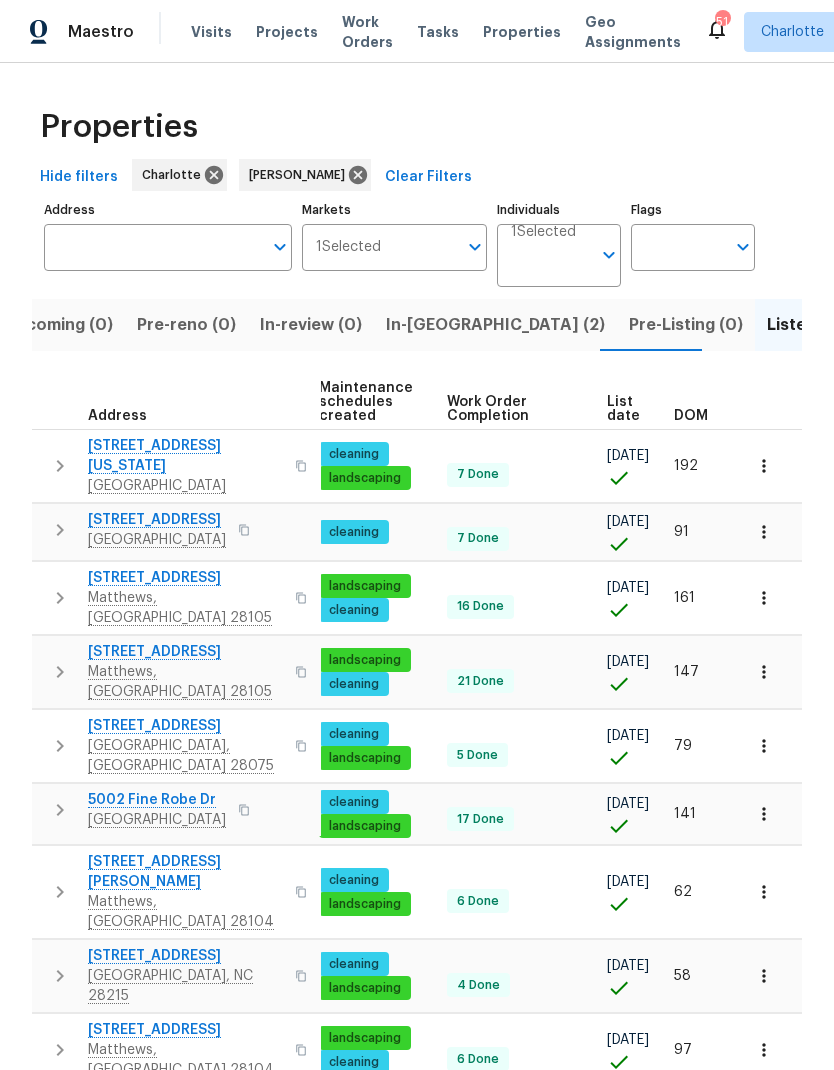 scroll, scrollTop: 16, scrollLeft: 291, axis: both 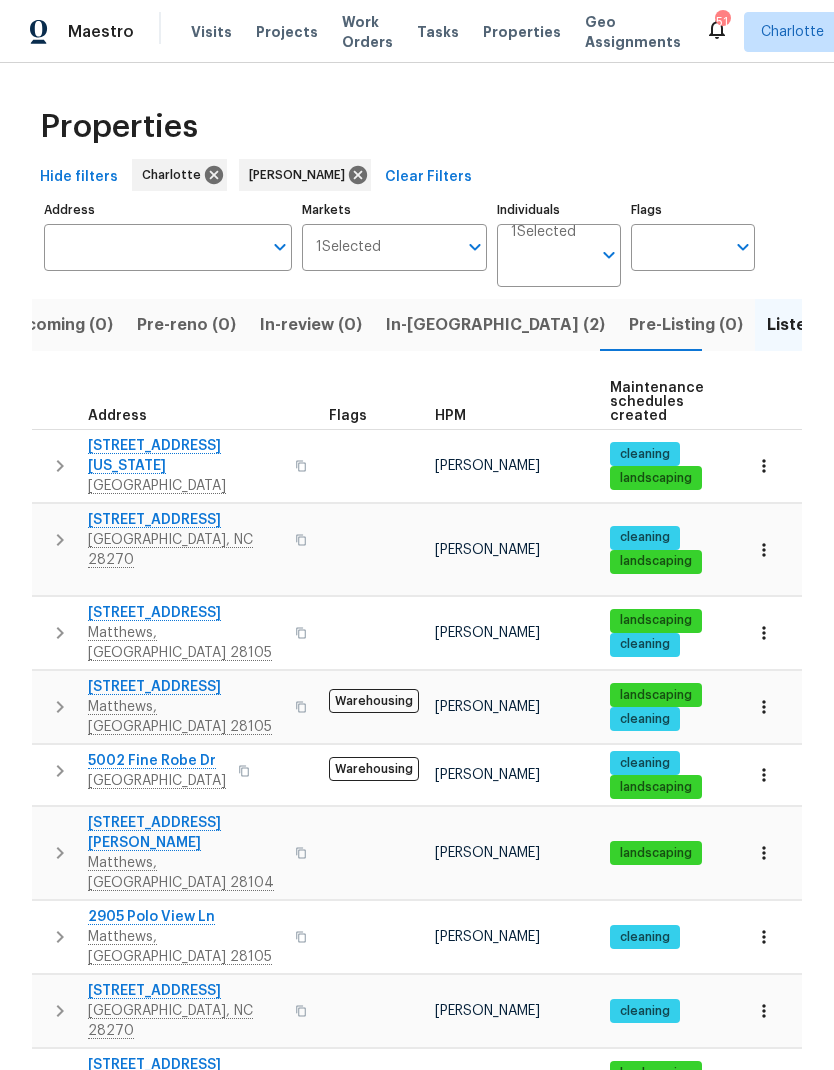 click on "In-reno (2)" at bounding box center [495, 325] 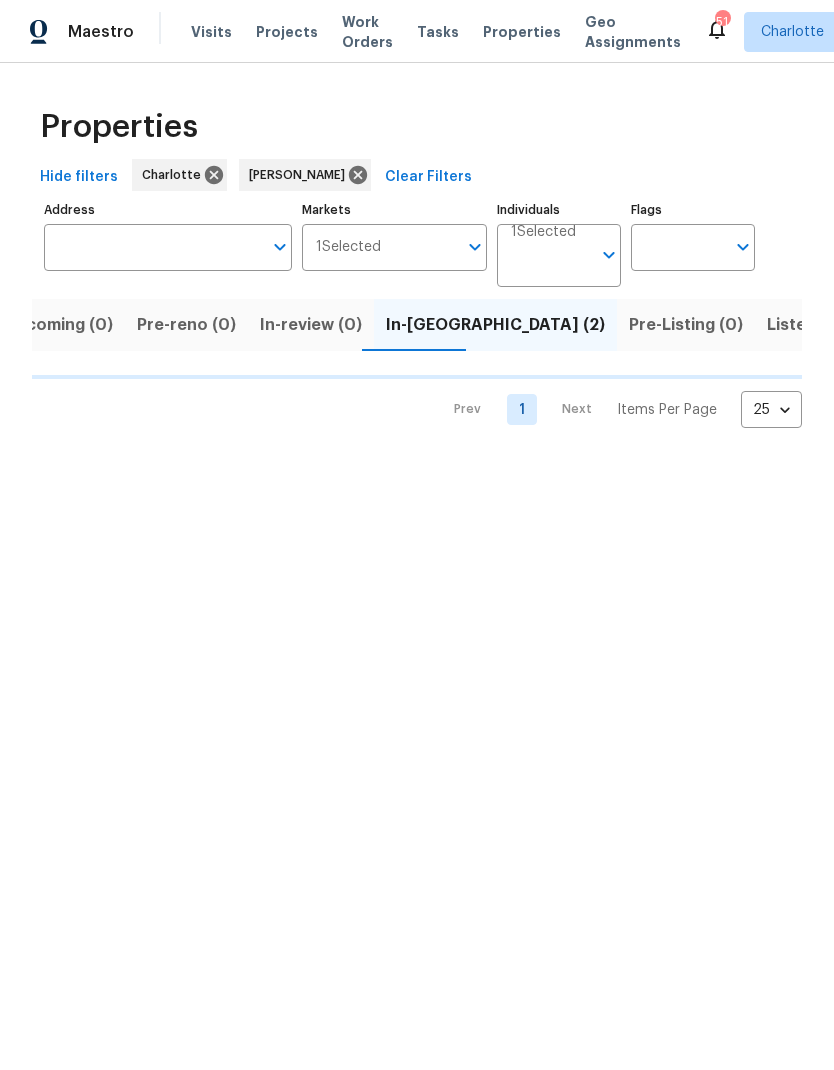 scroll, scrollTop: 0, scrollLeft: 0, axis: both 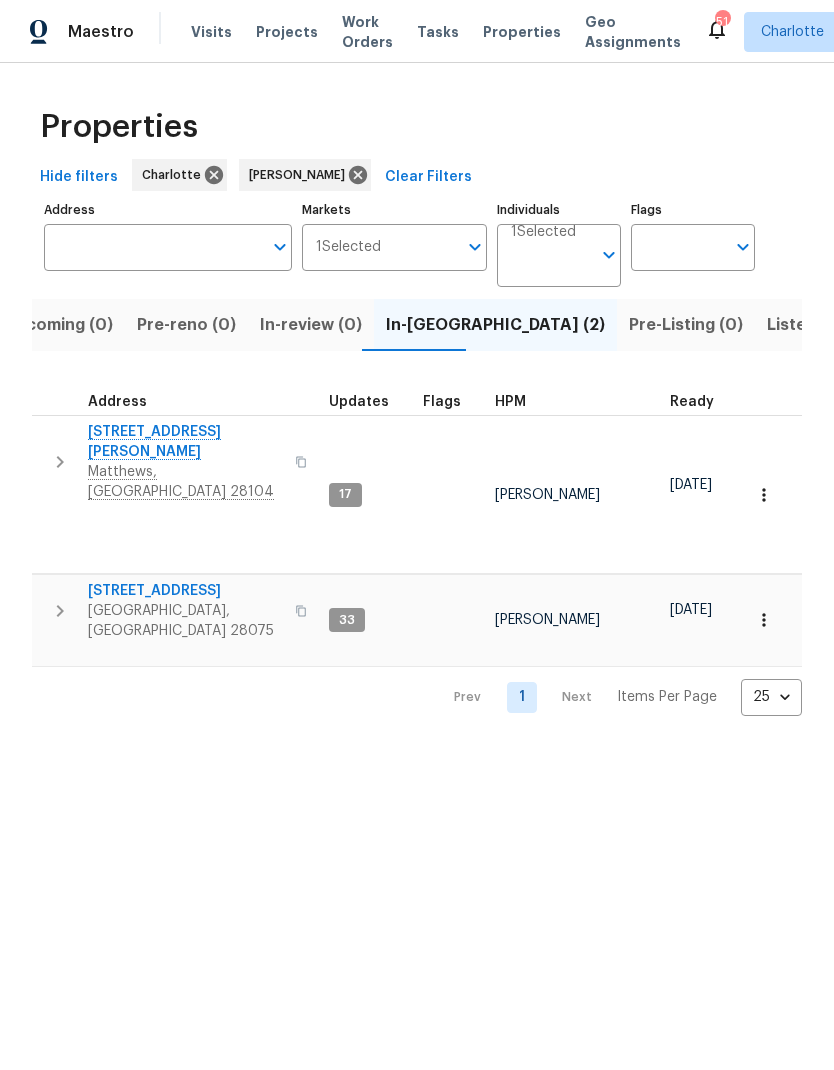 click on "8117 Shannon Woods Ln" at bounding box center (185, 442) 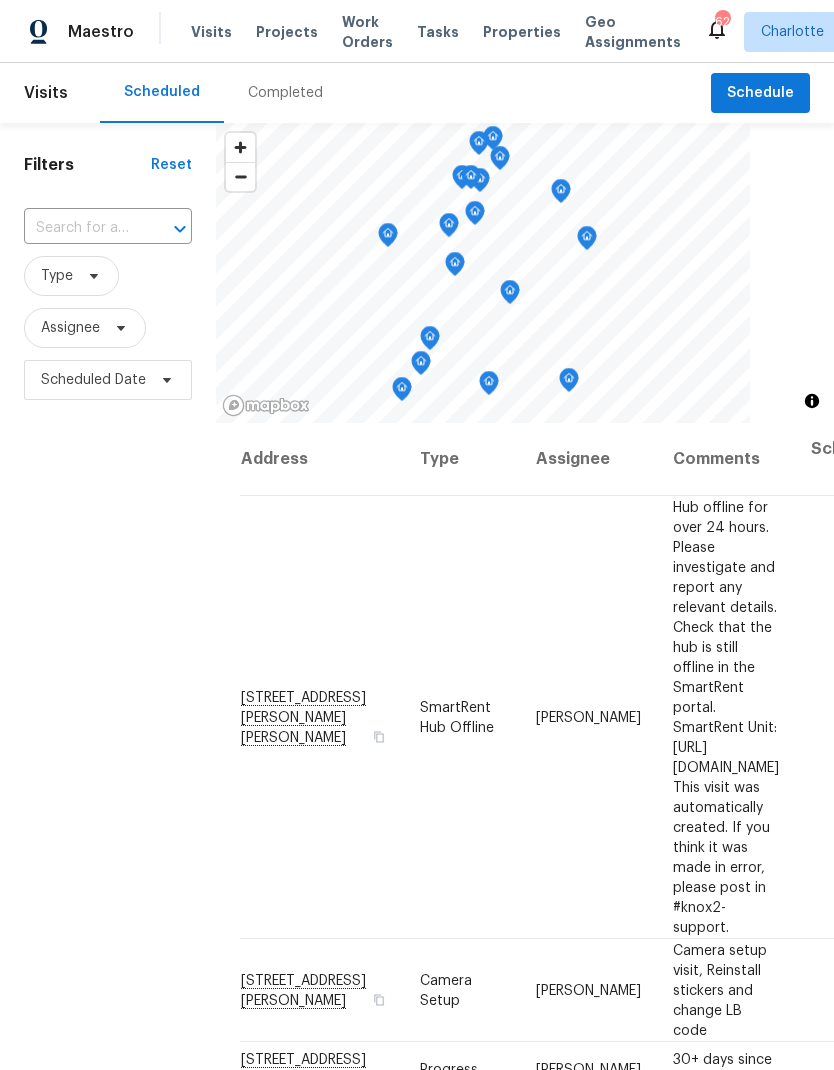 scroll, scrollTop: 0, scrollLeft: 0, axis: both 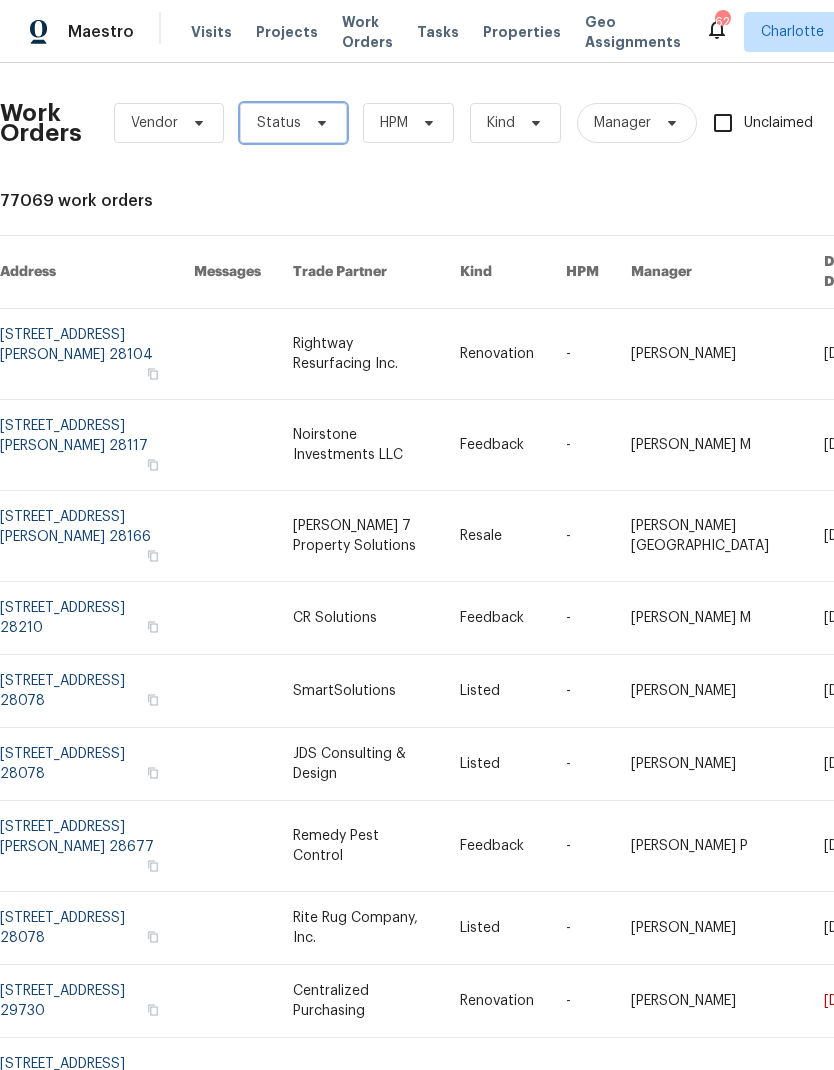 click on "Status" at bounding box center [293, 123] 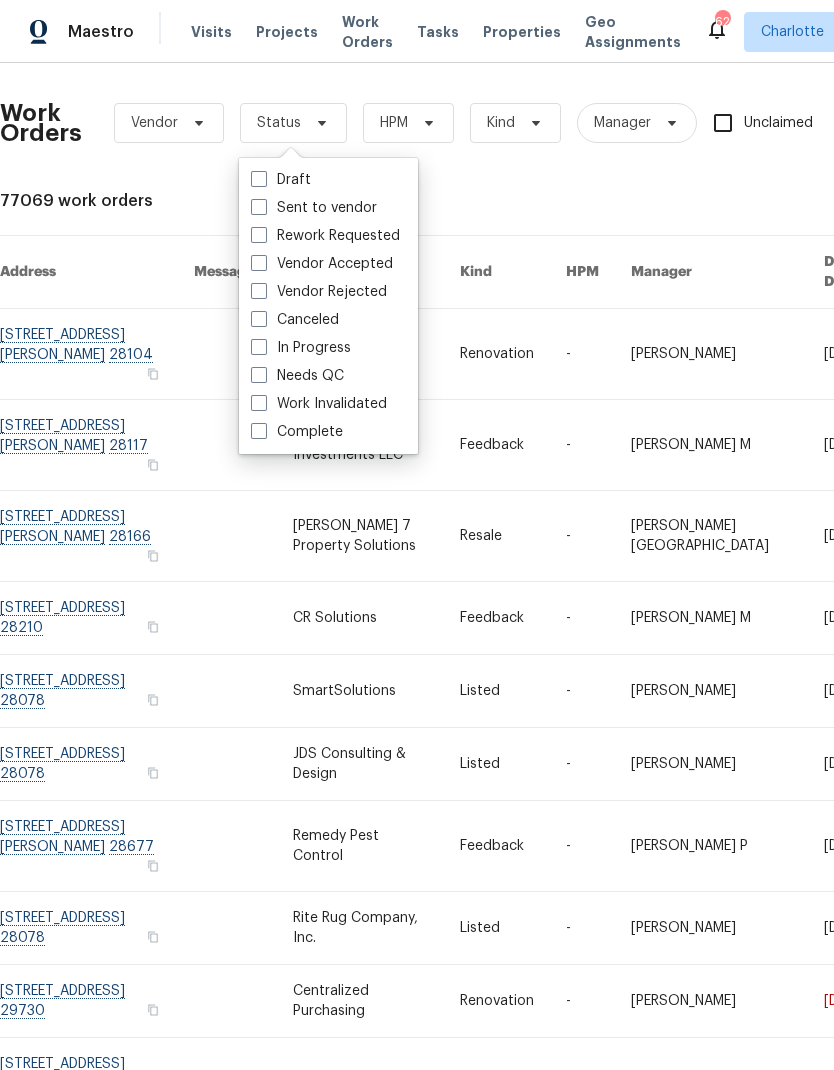 click on "Needs QC" at bounding box center (297, 376) 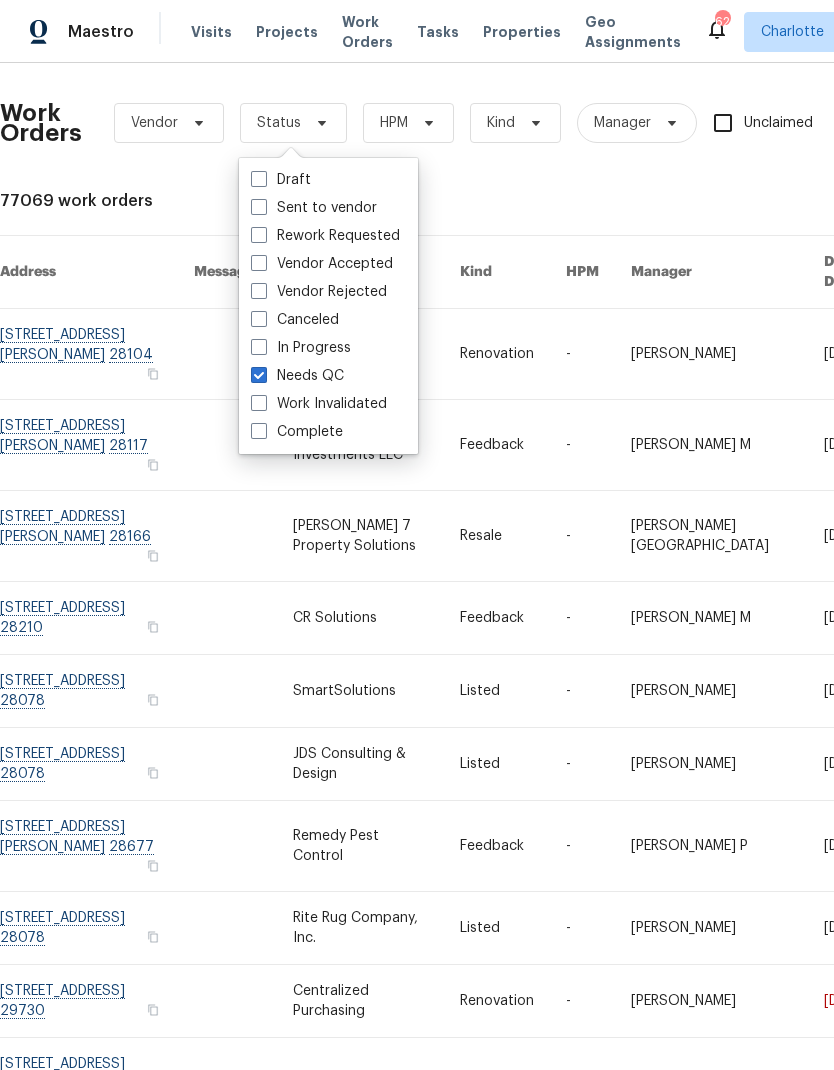 checkbox on "true" 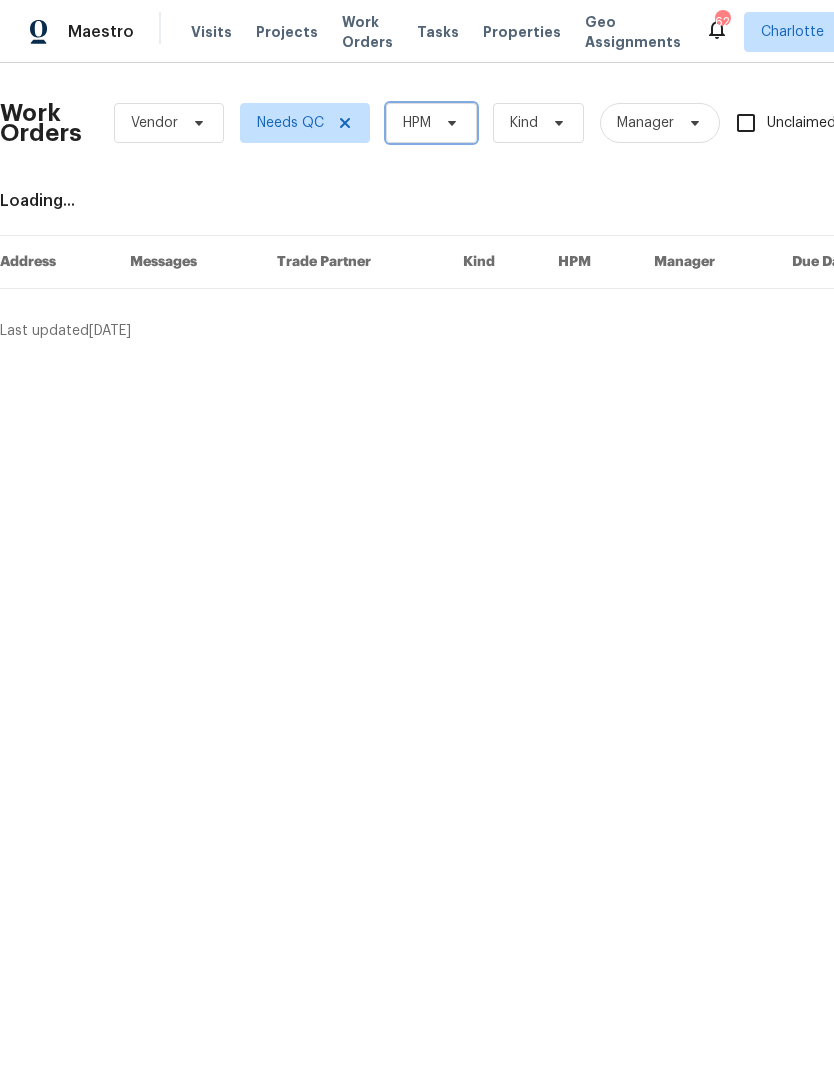 click at bounding box center [449, 123] 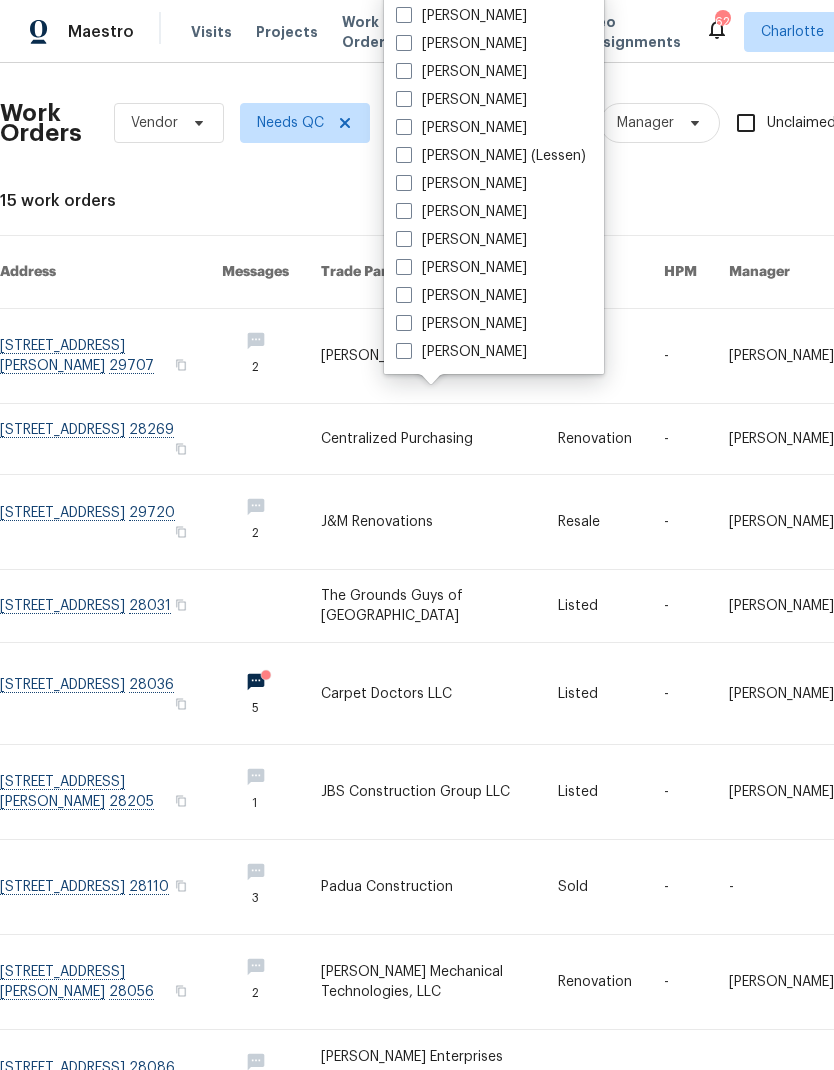 scroll, scrollTop: 248, scrollLeft: 0, axis: vertical 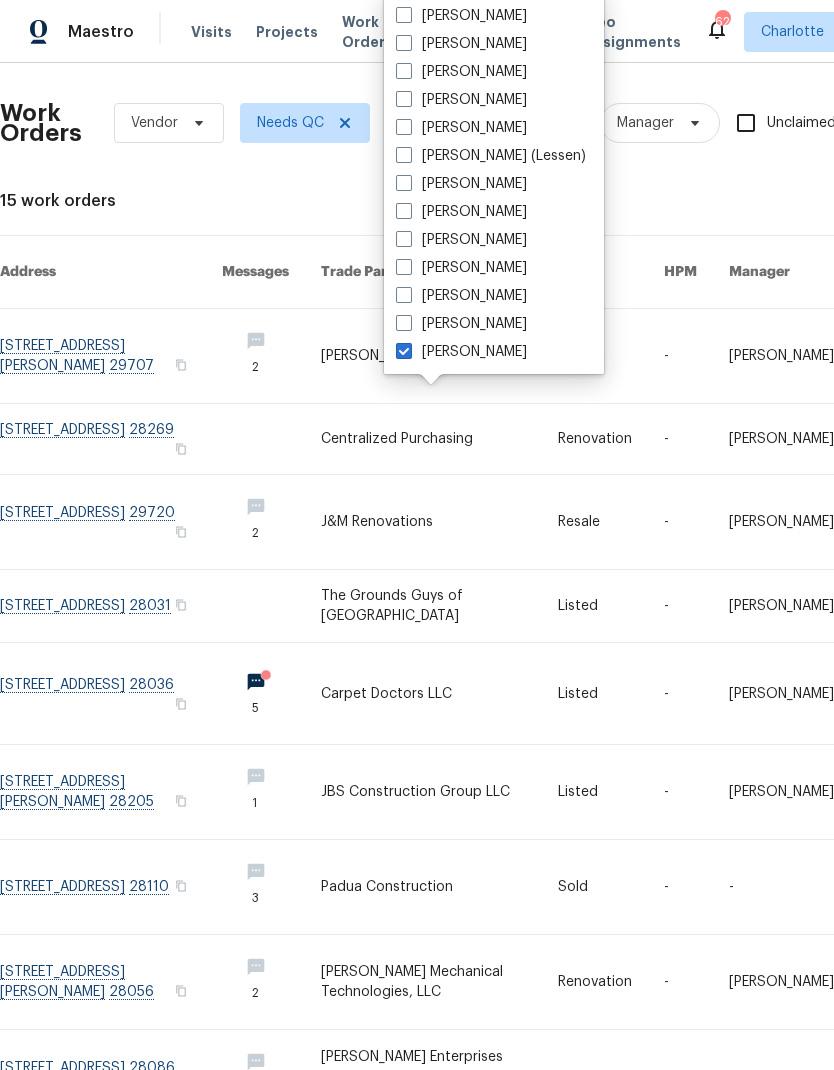 checkbox on "true" 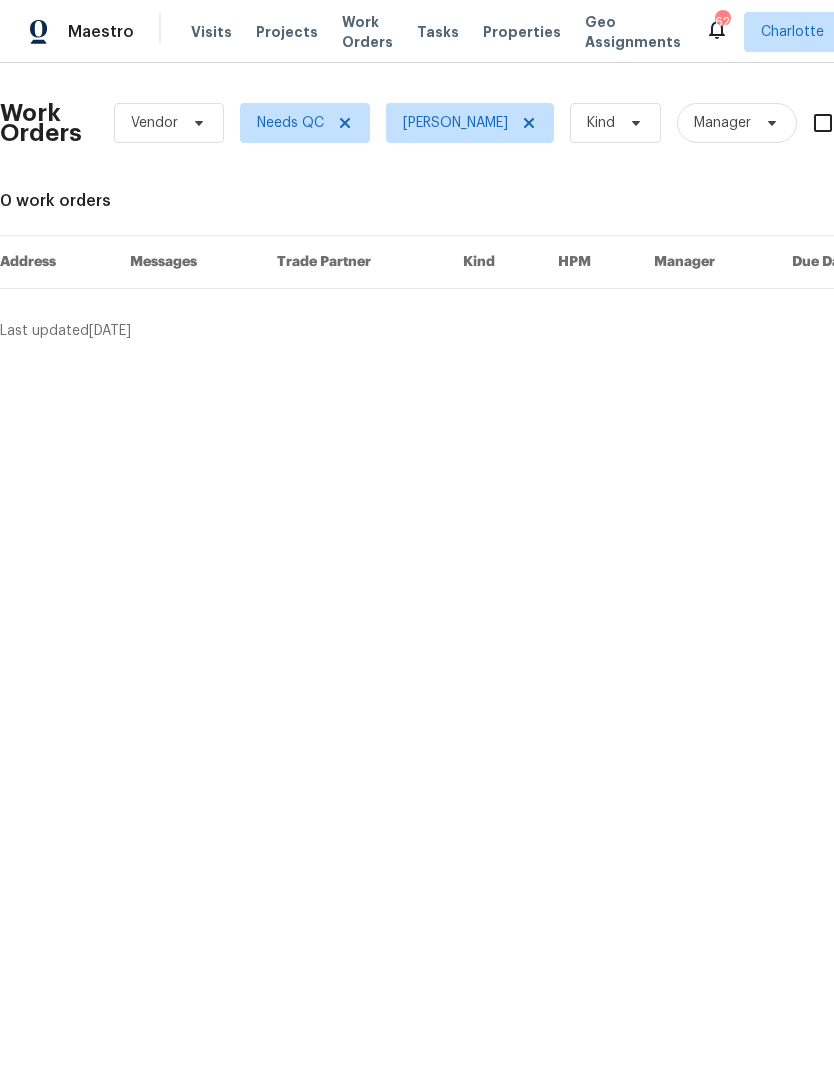 click on "Maestro" at bounding box center (101, 32) 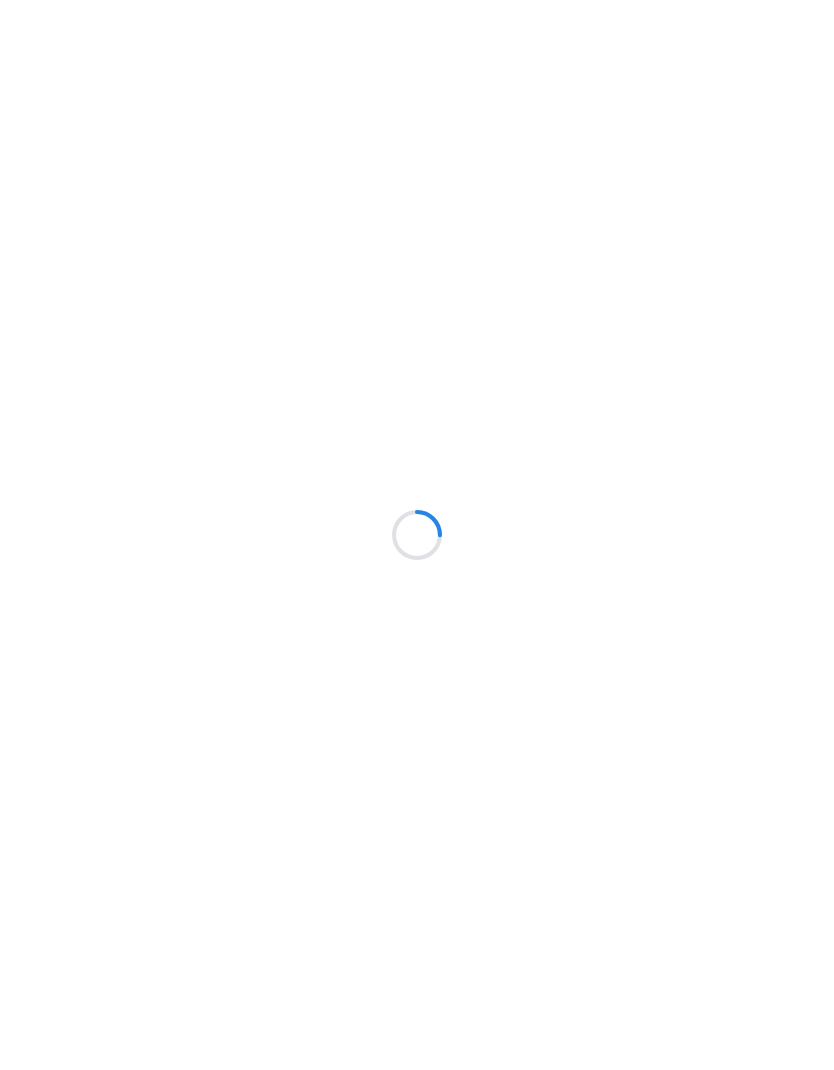 scroll, scrollTop: 0, scrollLeft: 0, axis: both 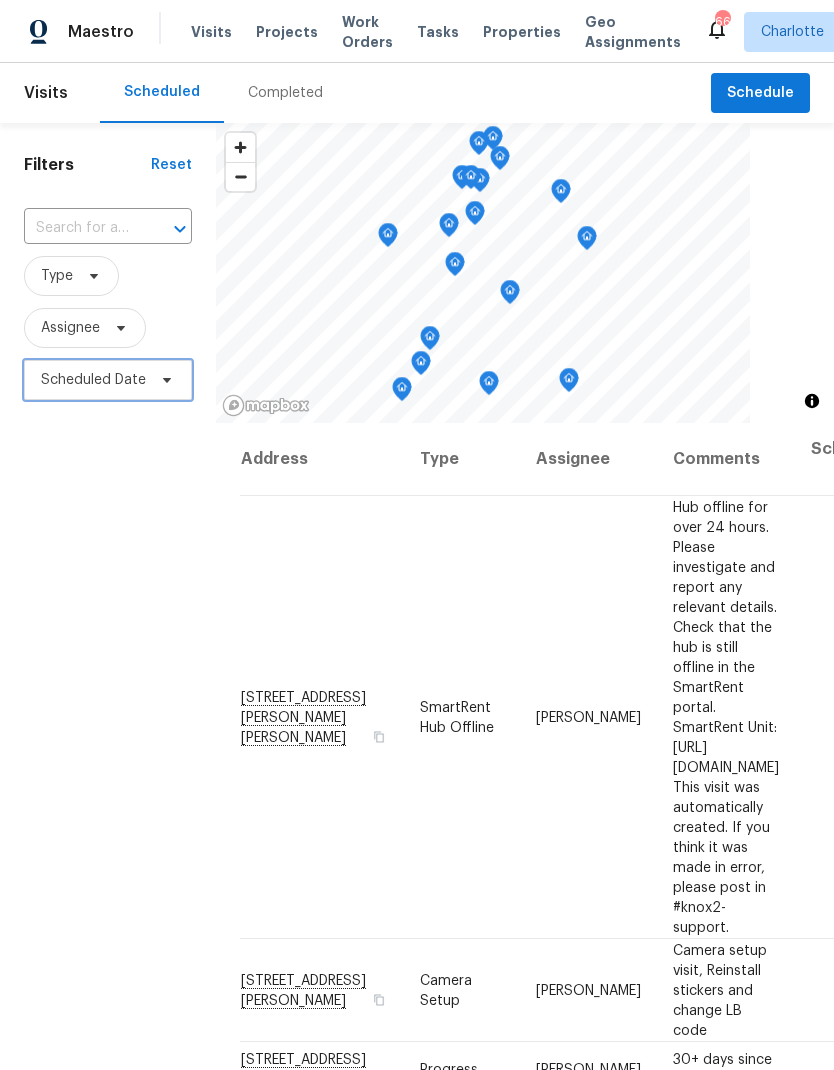 click on "Scheduled Date" at bounding box center [108, 380] 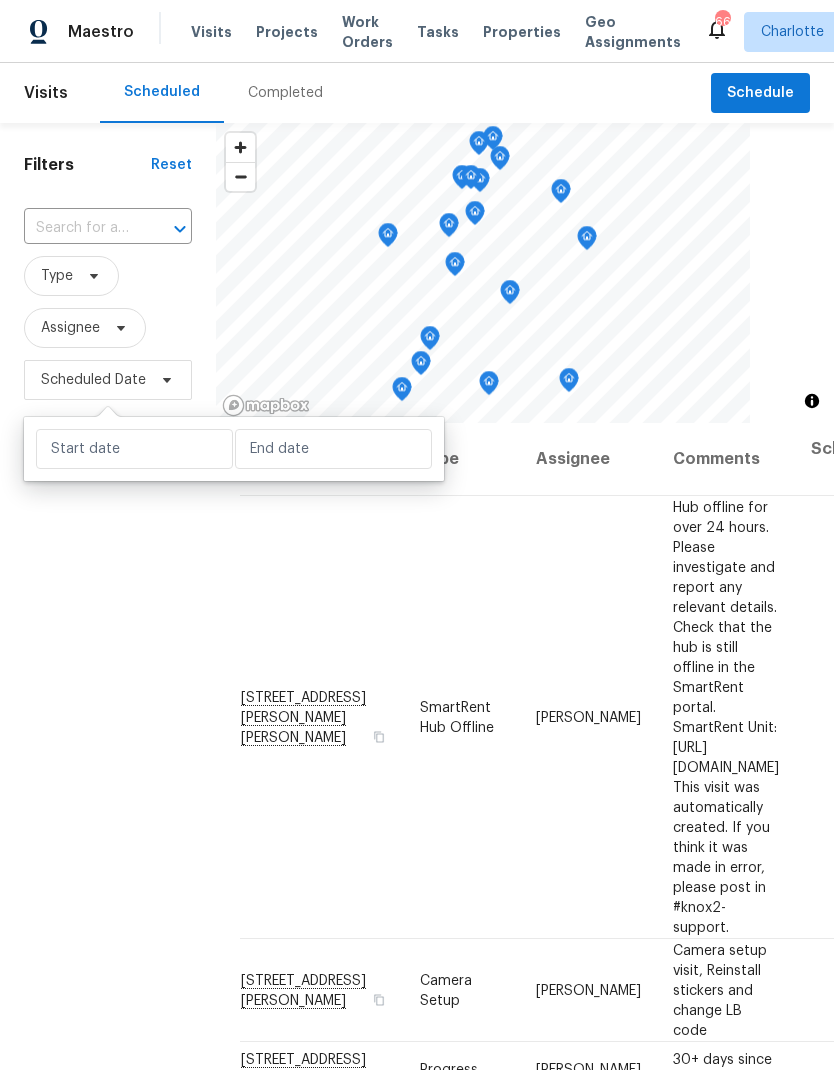 click on "Filters Reset ​ Type Assignee Scheduled Date" at bounding box center [108, 701] 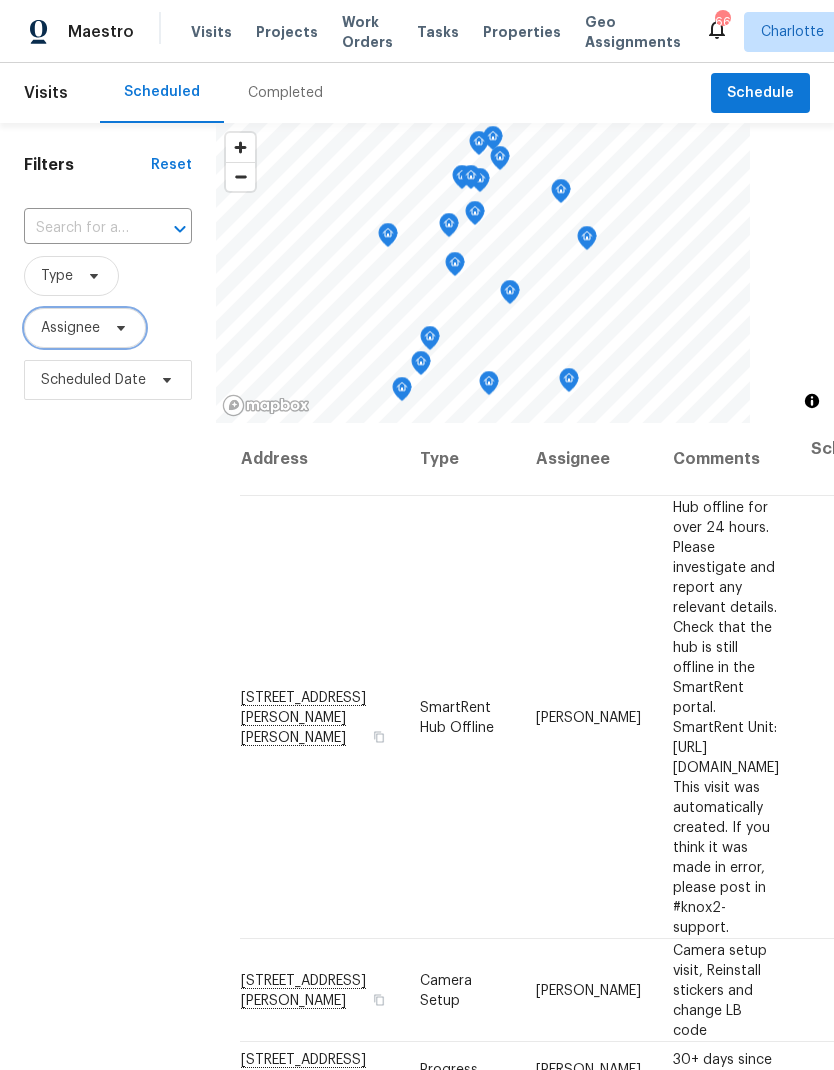 click on "Assignee" at bounding box center (85, 328) 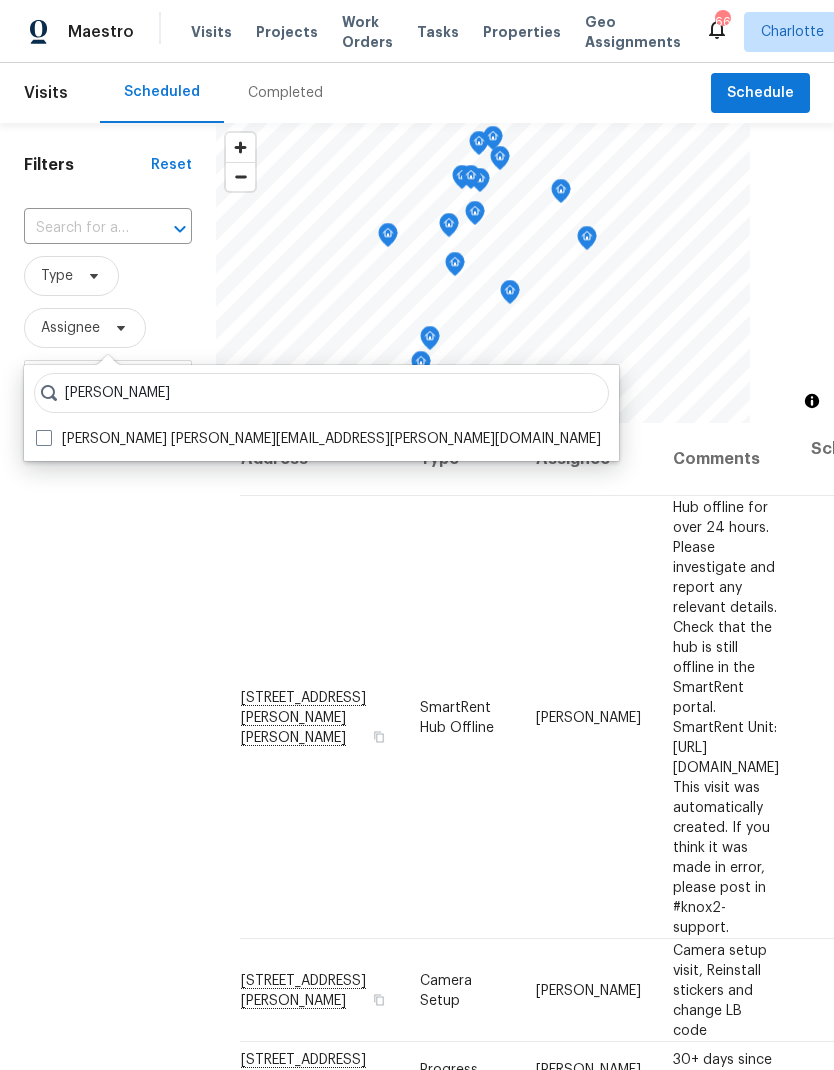 type on "Jason bouque" 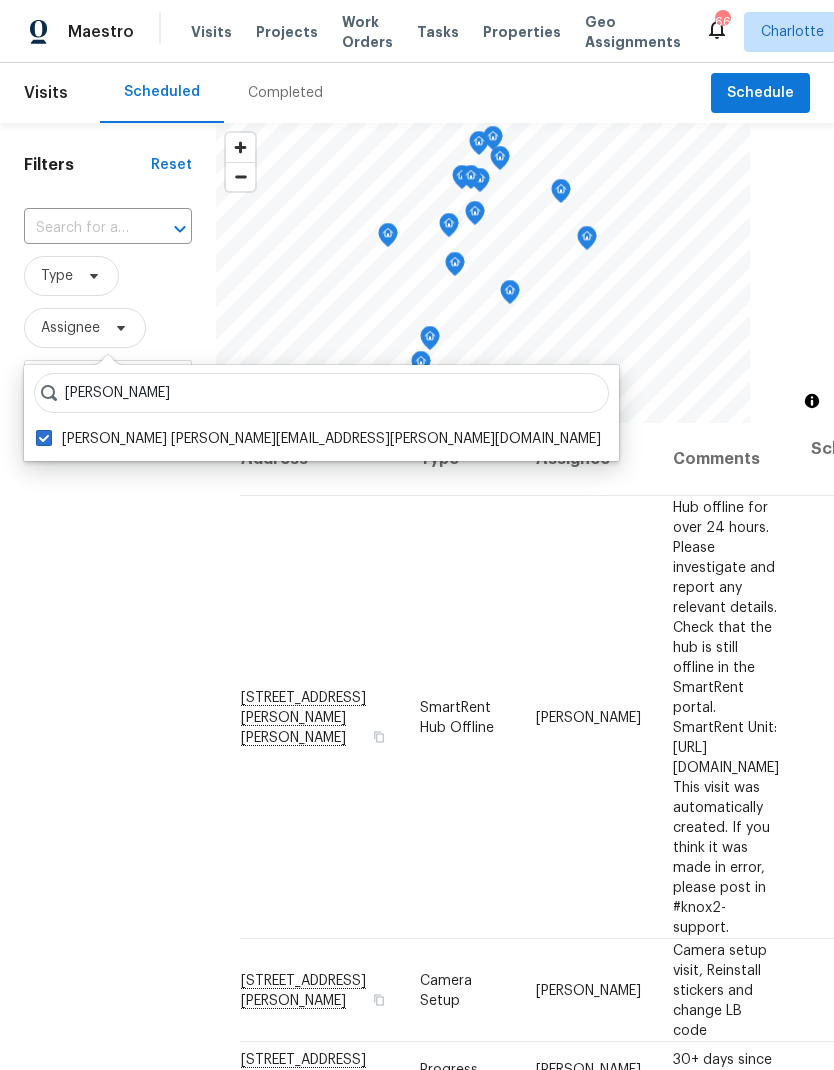checkbox on "true" 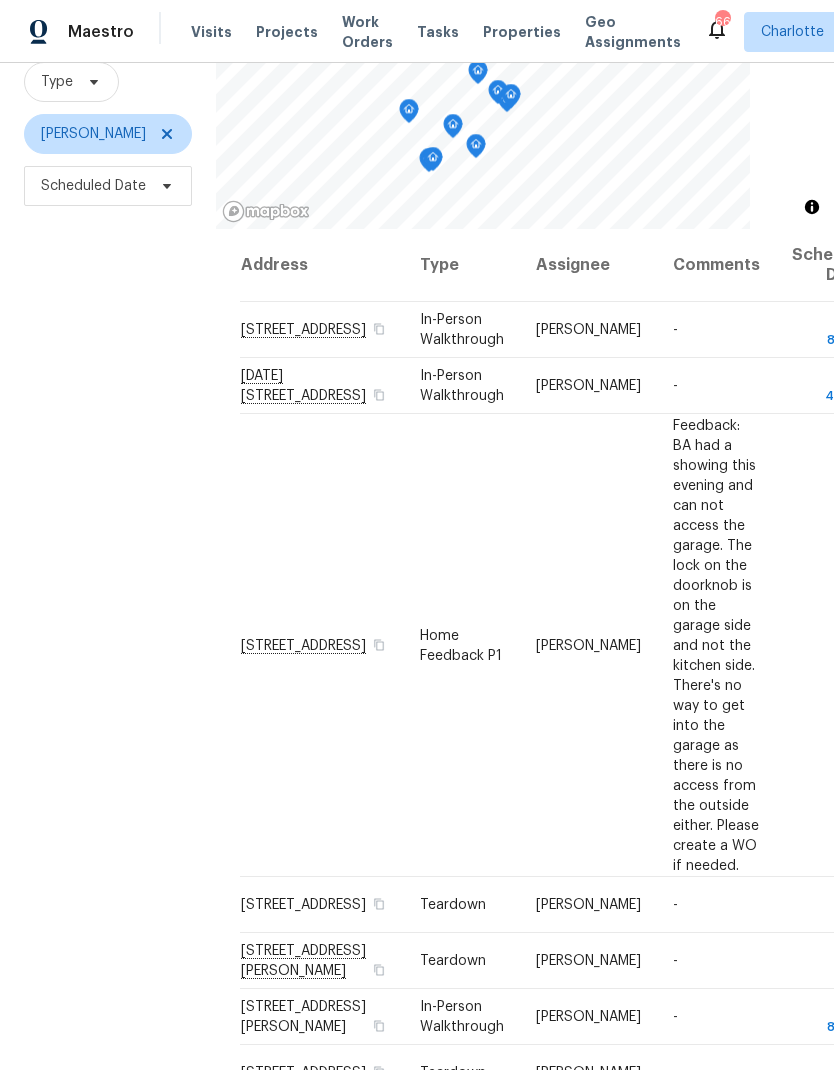 scroll, scrollTop: 193, scrollLeft: 0, axis: vertical 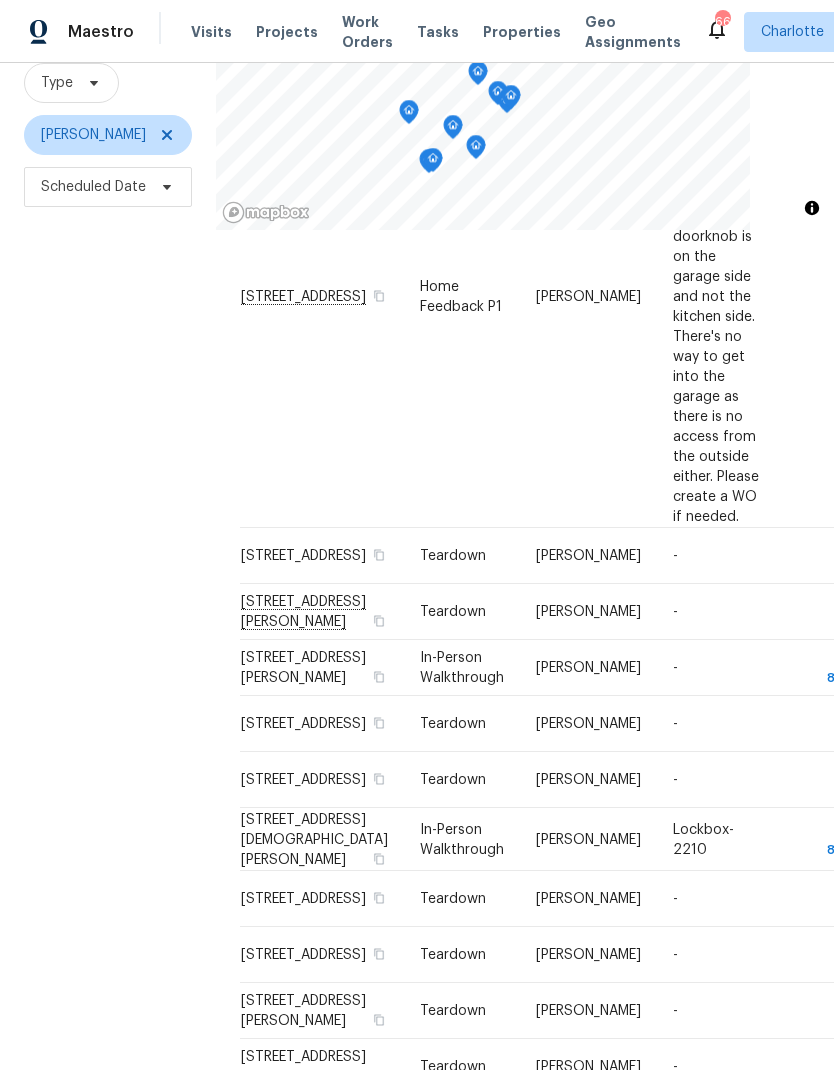 click on "Filters Reset ​ Type Jason Bouque Scheduled Date" at bounding box center [108, 508] 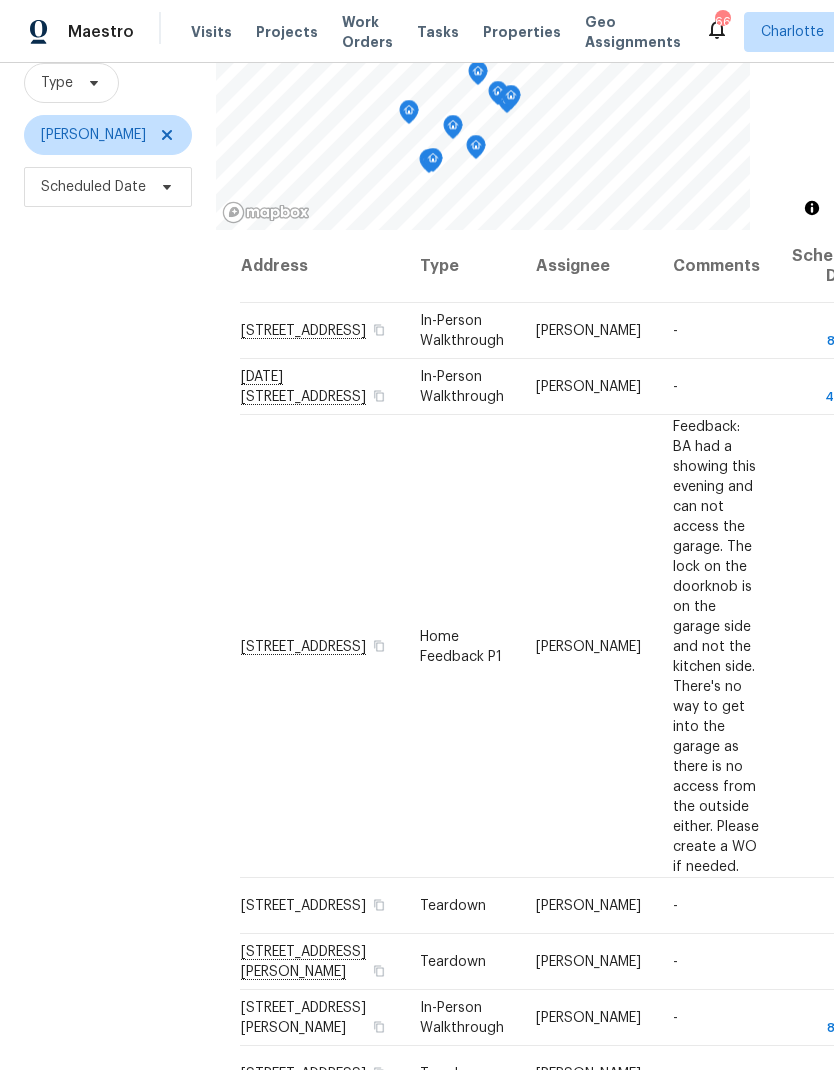 scroll, scrollTop: 0, scrollLeft: 0, axis: both 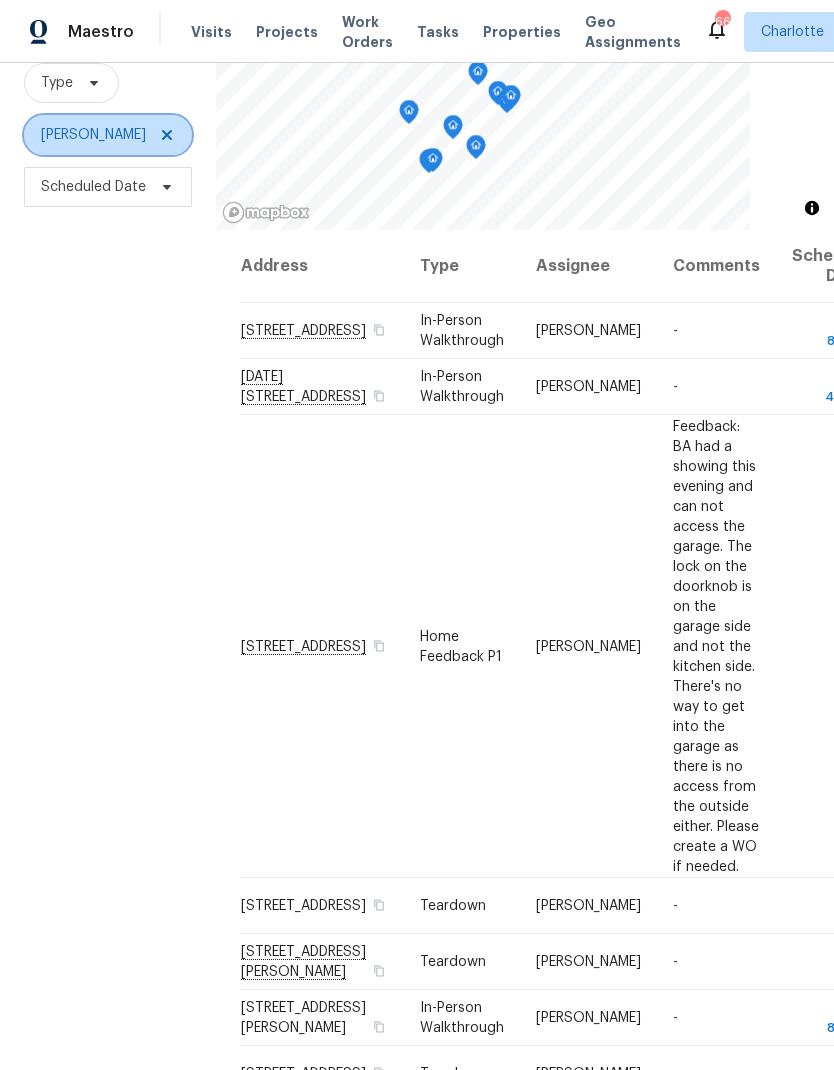 click 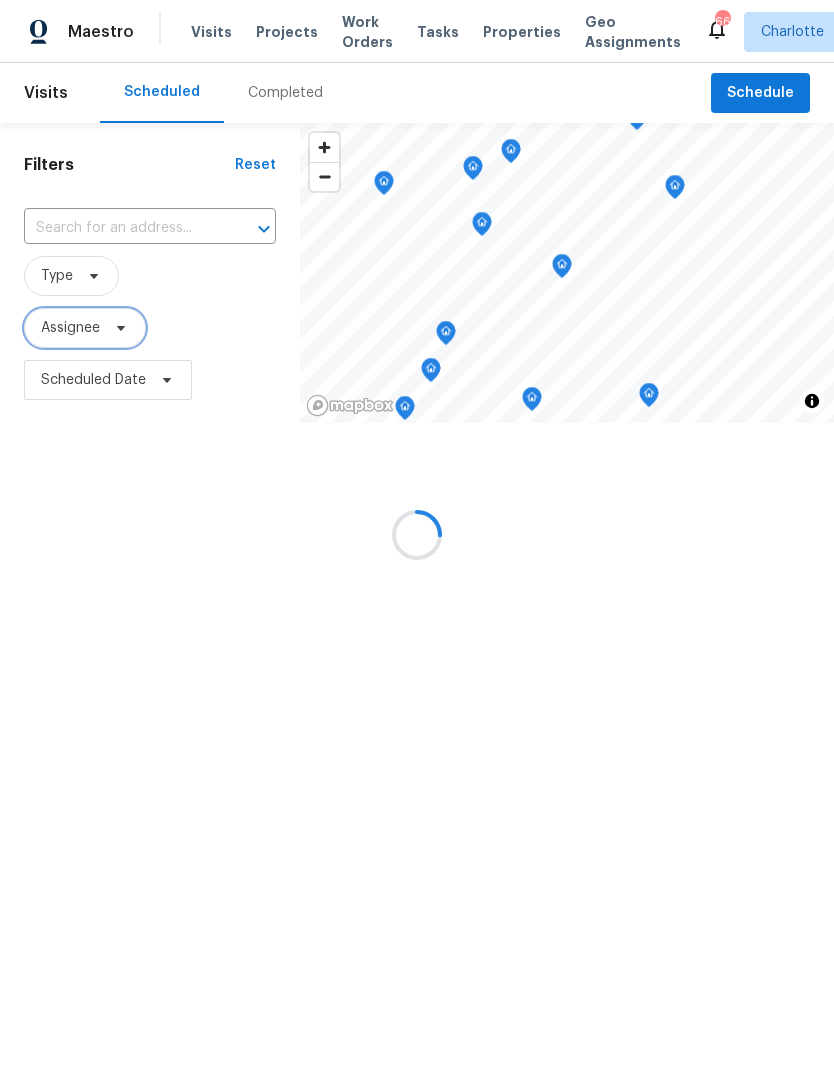 scroll, scrollTop: 0, scrollLeft: 0, axis: both 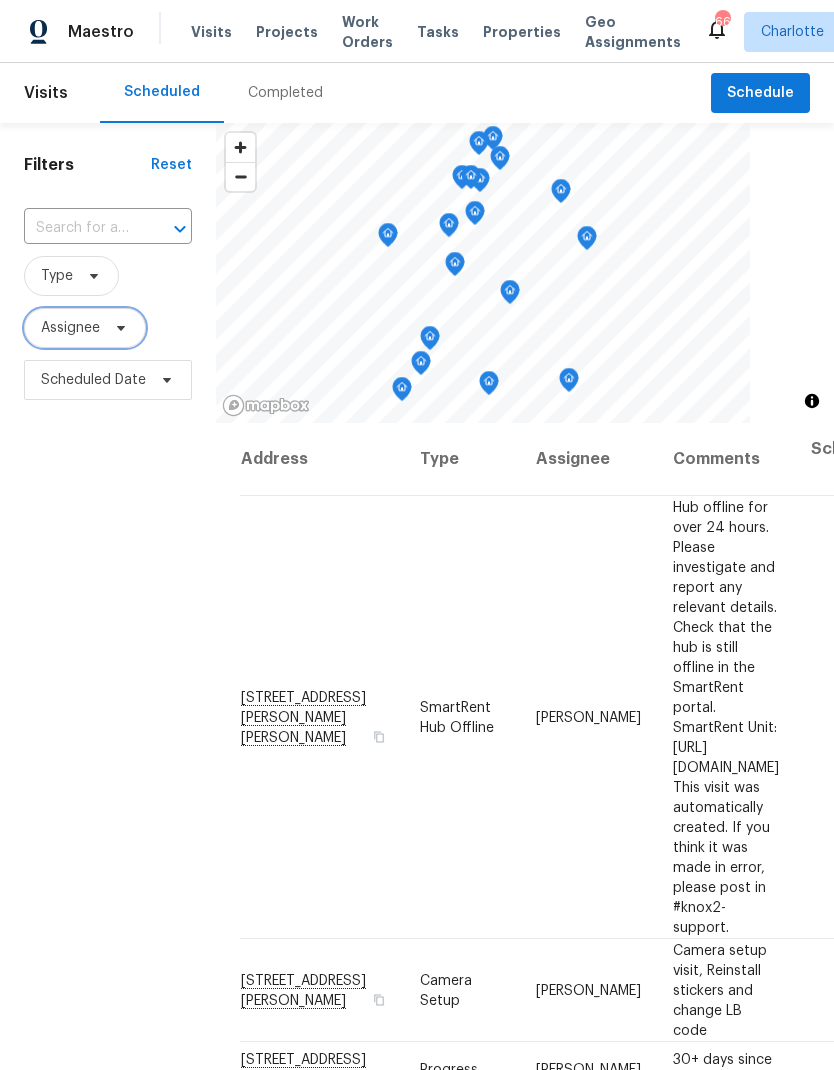 click at bounding box center (118, 328) 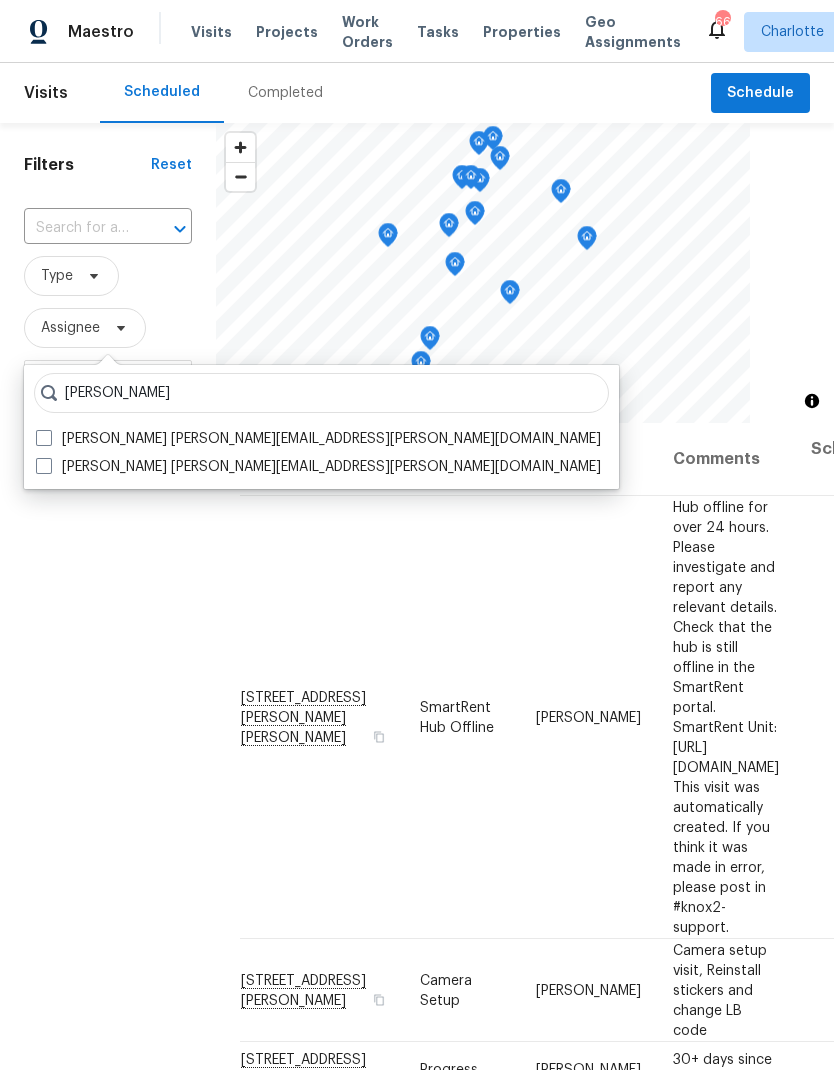 type on "Matthew barnhart" 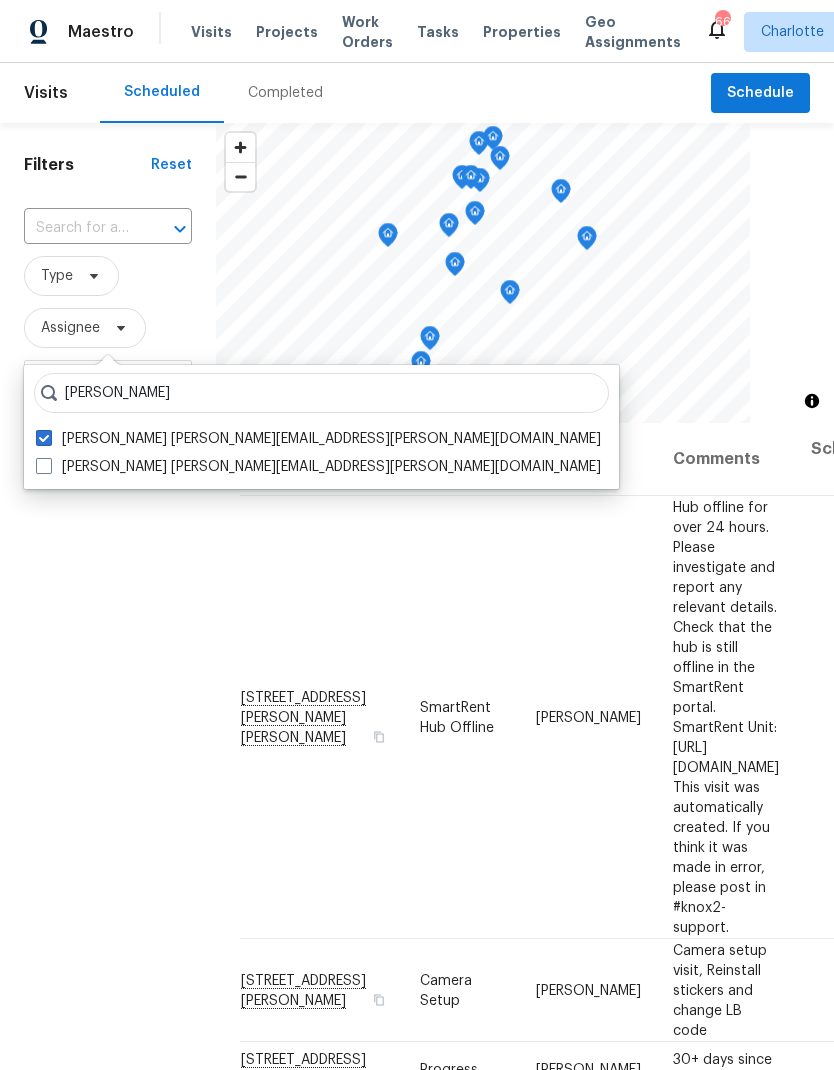 checkbox on "true" 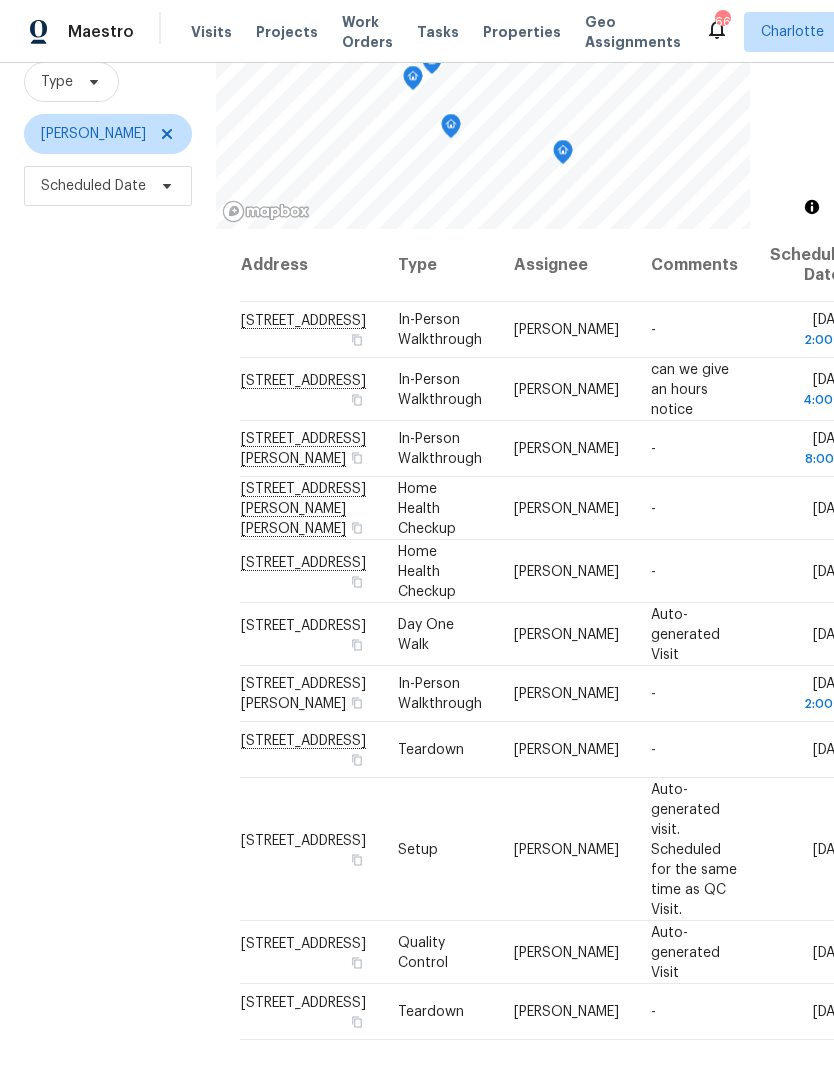 scroll, scrollTop: 193, scrollLeft: 0, axis: vertical 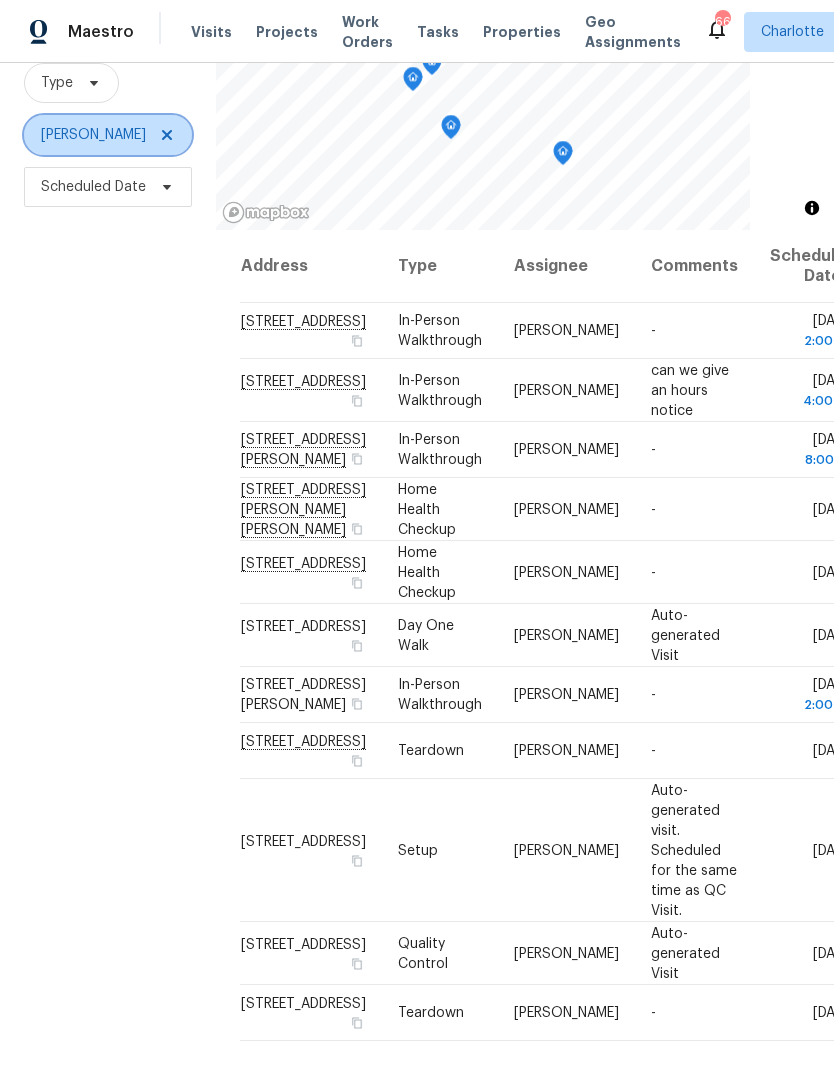 click 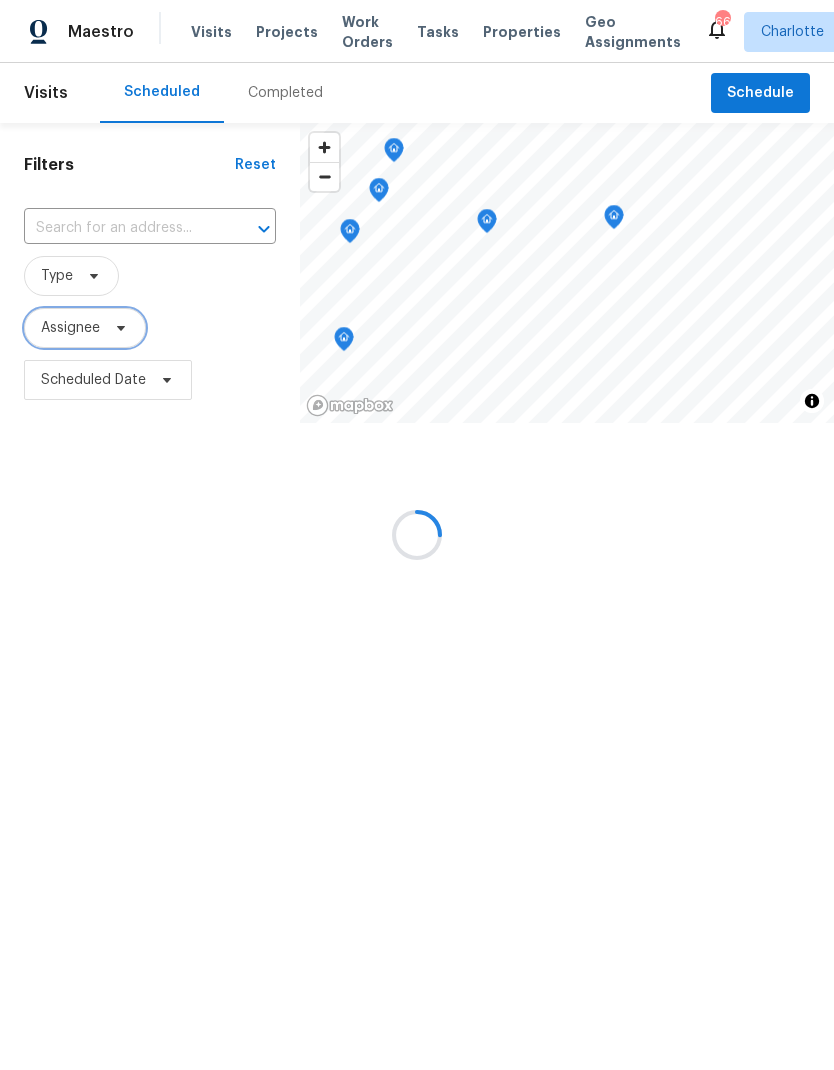 scroll, scrollTop: 0, scrollLeft: 0, axis: both 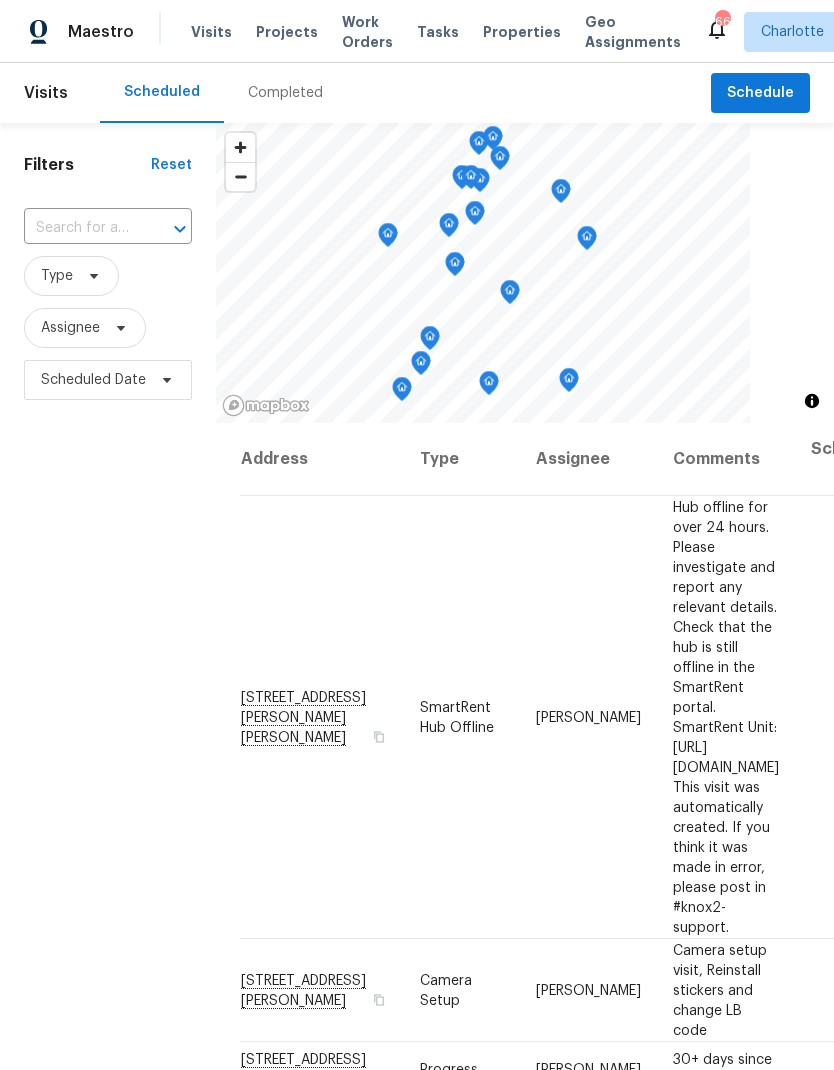 click on "Filters Reset ​ Type Assignee Scheduled Date" at bounding box center (108, 701) 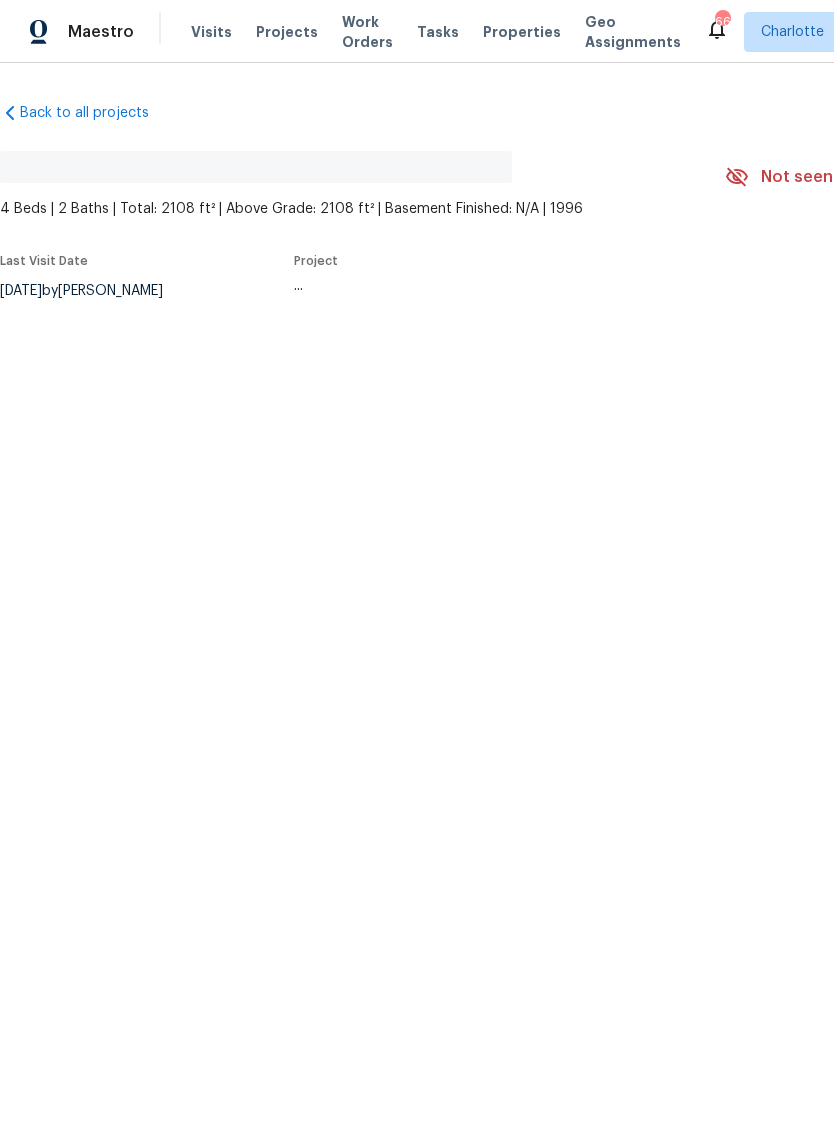 scroll, scrollTop: 0, scrollLeft: 0, axis: both 